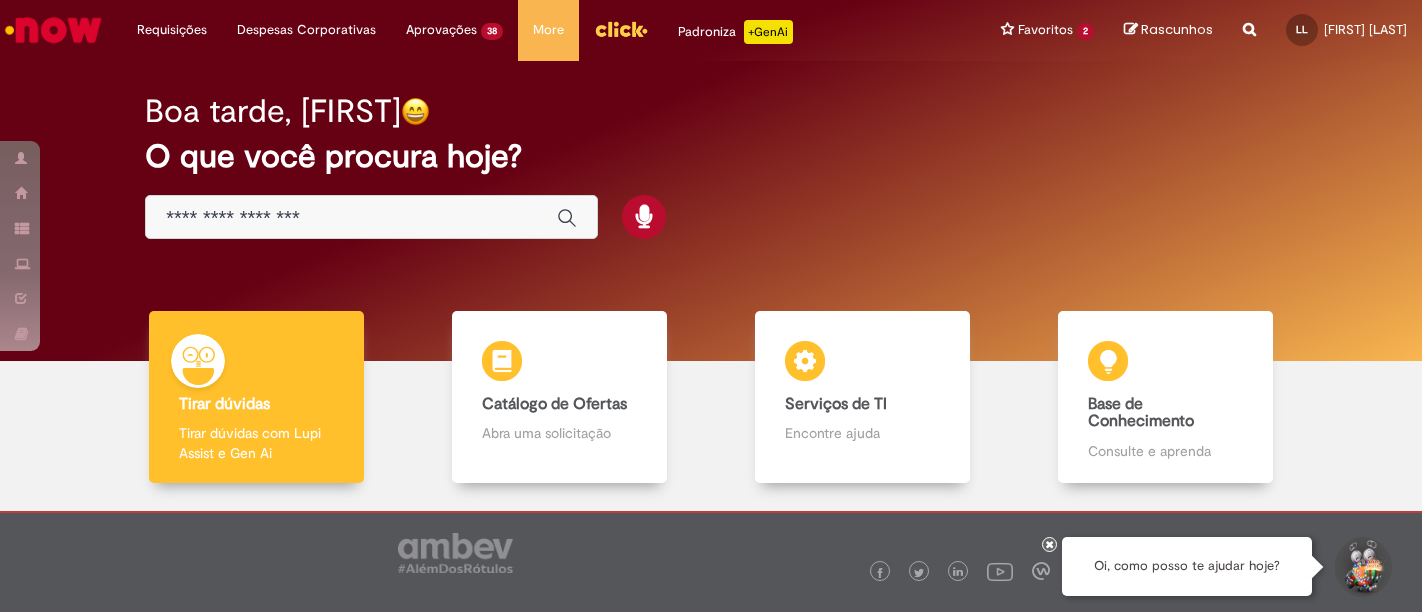 scroll, scrollTop: 0, scrollLeft: 0, axis: both 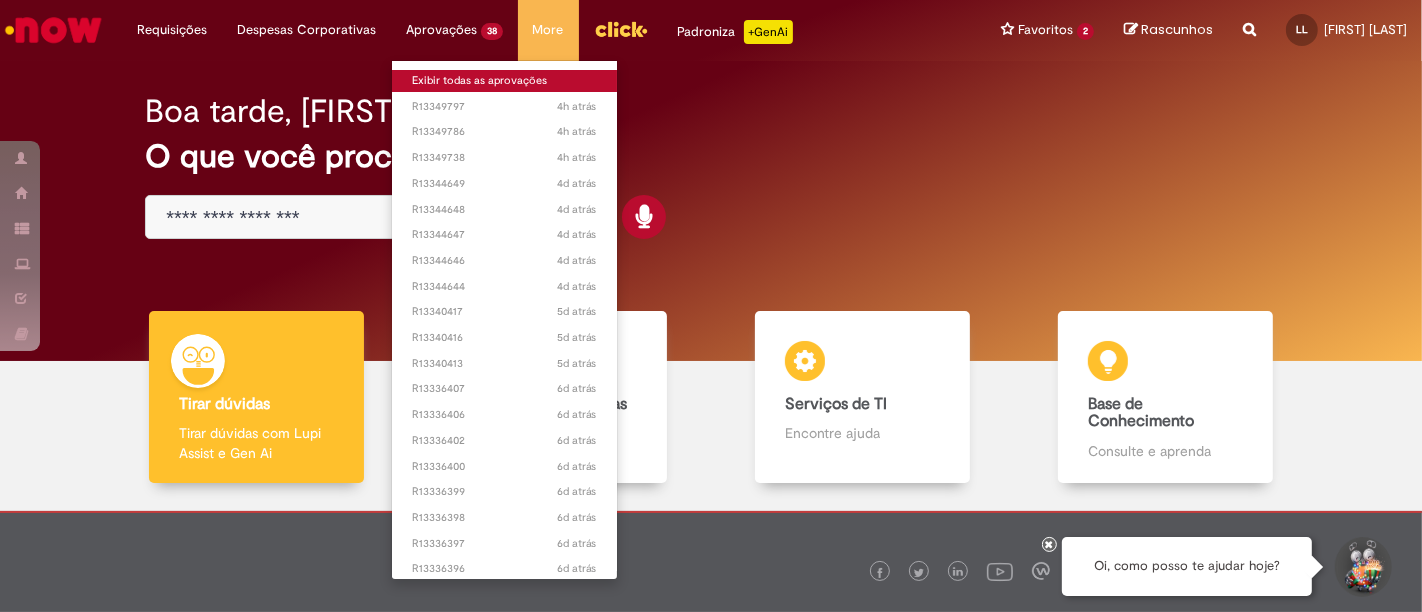 click on "Exibir todas as aprovações" at bounding box center [504, 81] 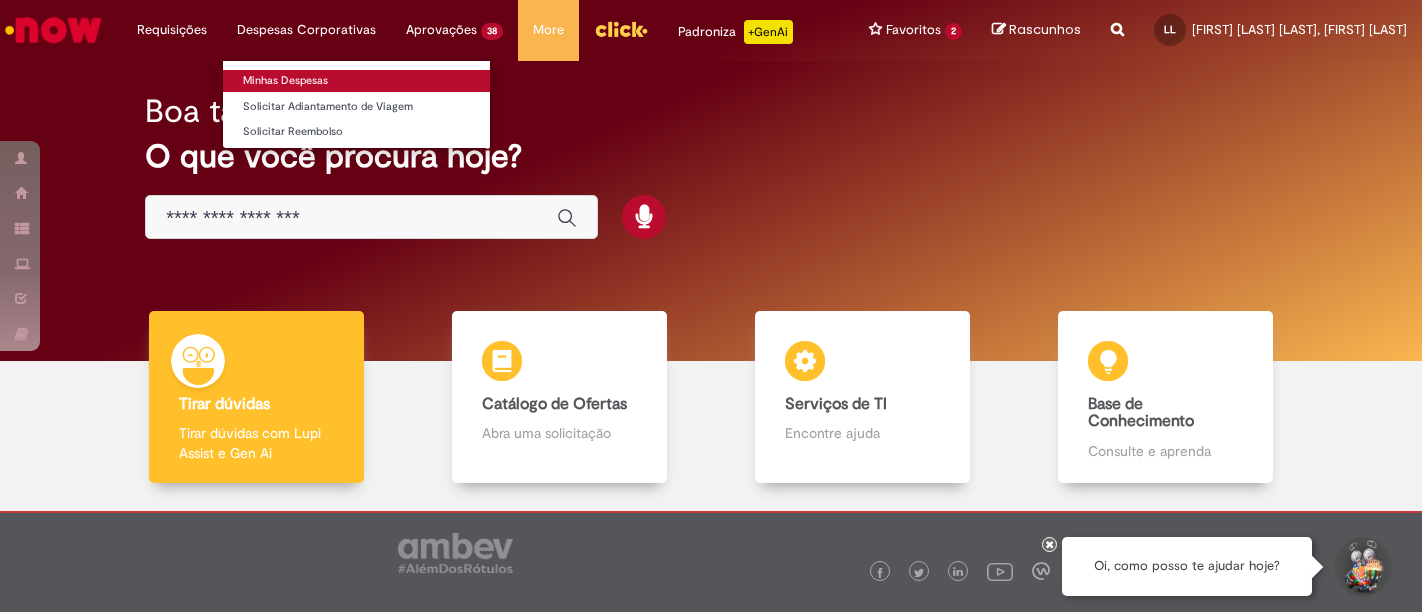 scroll, scrollTop: 0, scrollLeft: 0, axis: both 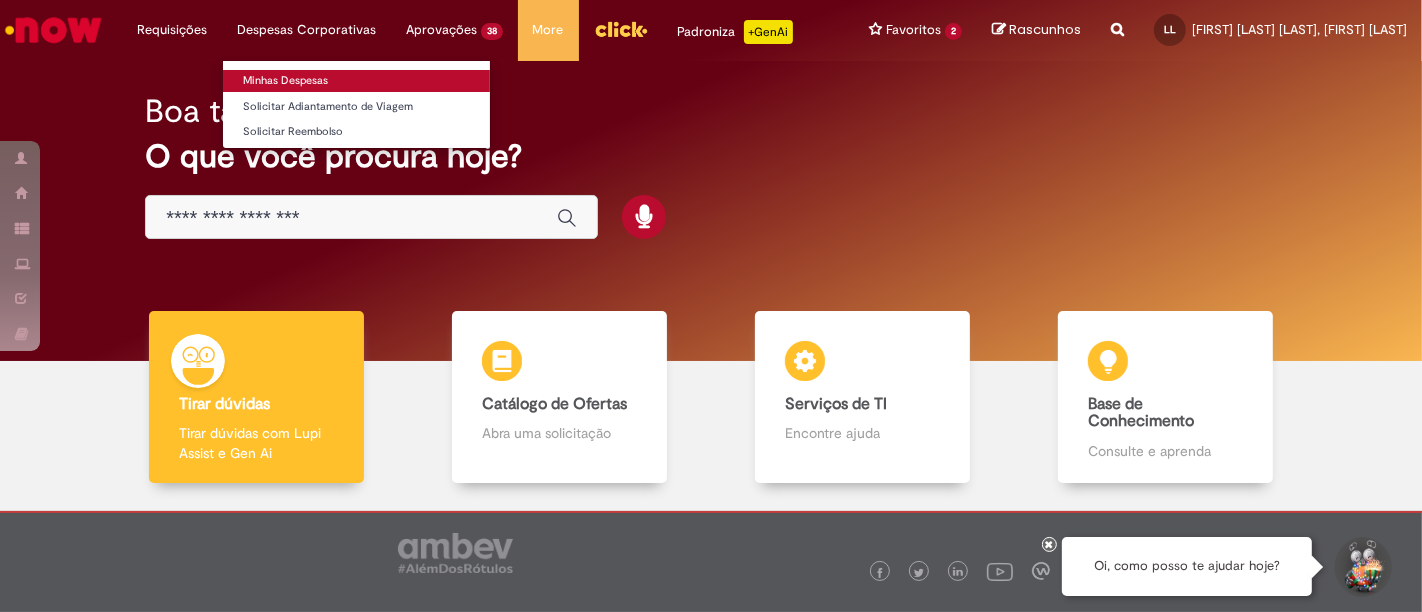 click on "Minhas Despesas" at bounding box center (356, 81) 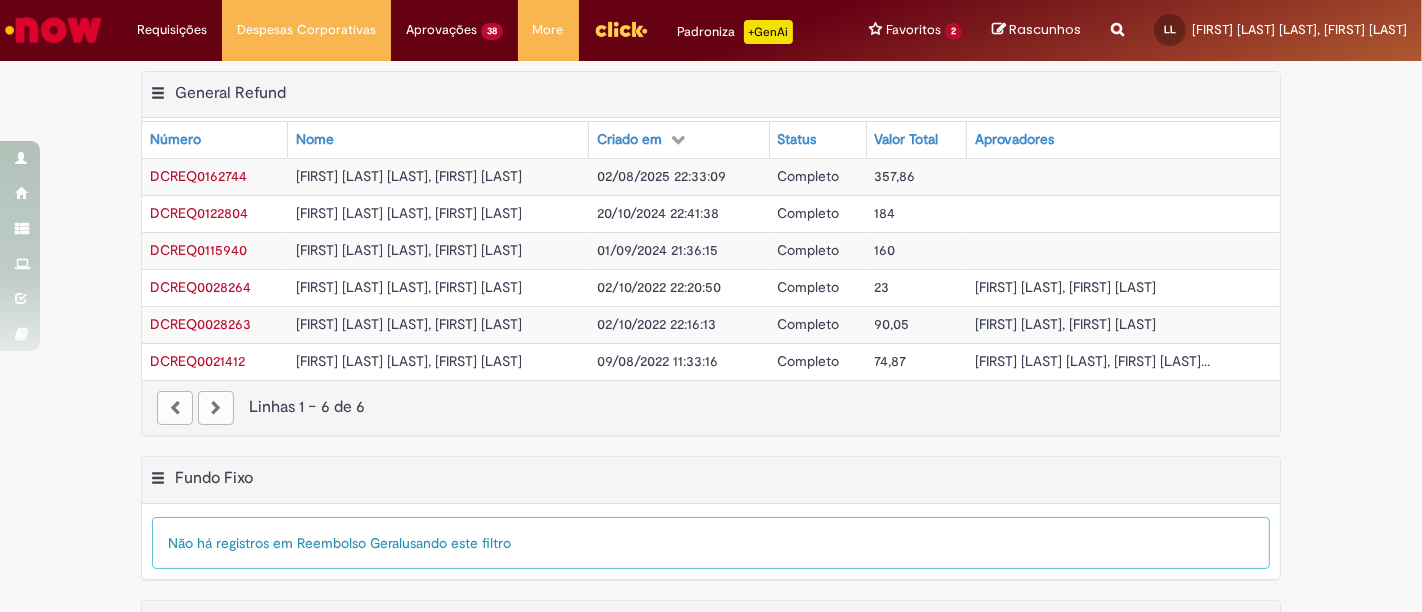 click on "DCREQ0162744" at bounding box center (198, 176) 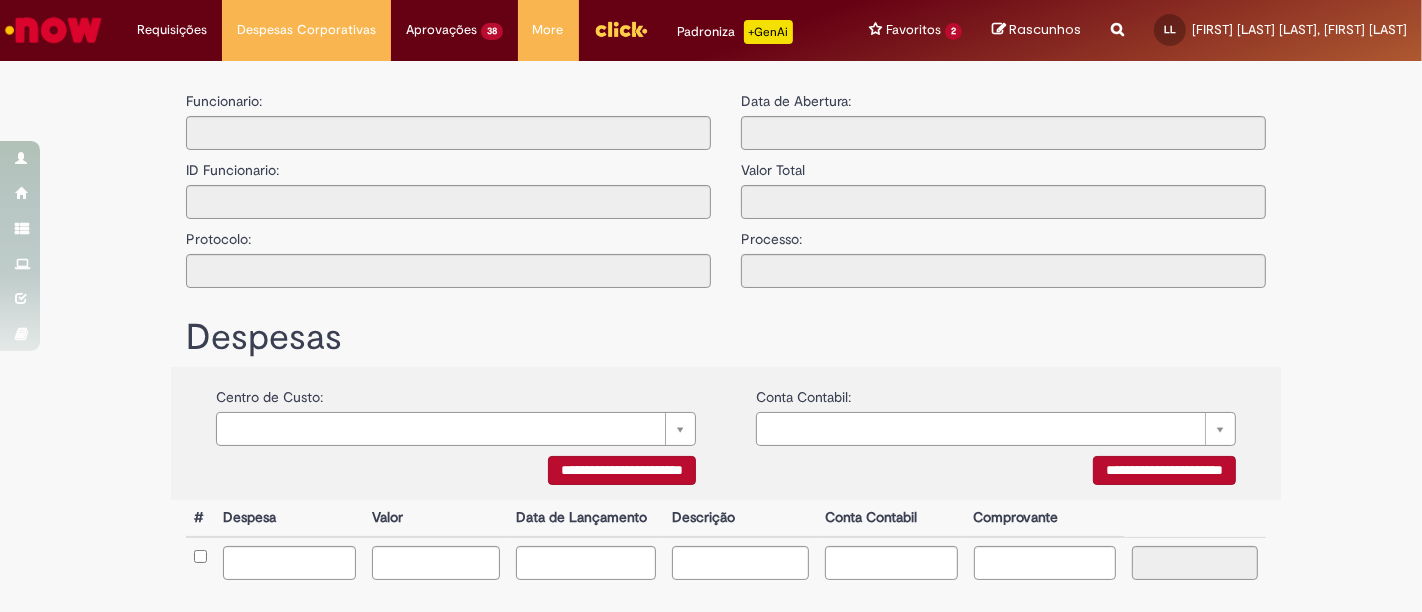 type on "**********" 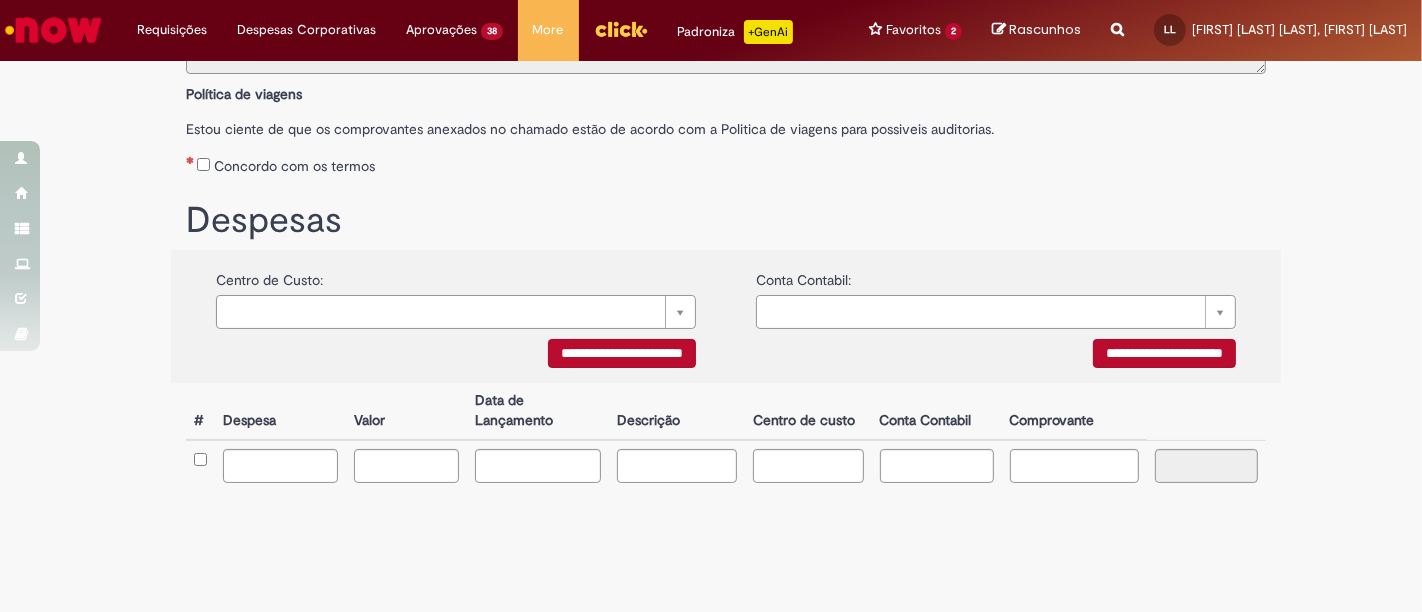 scroll, scrollTop: 0, scrollLeft: 0, axis: both 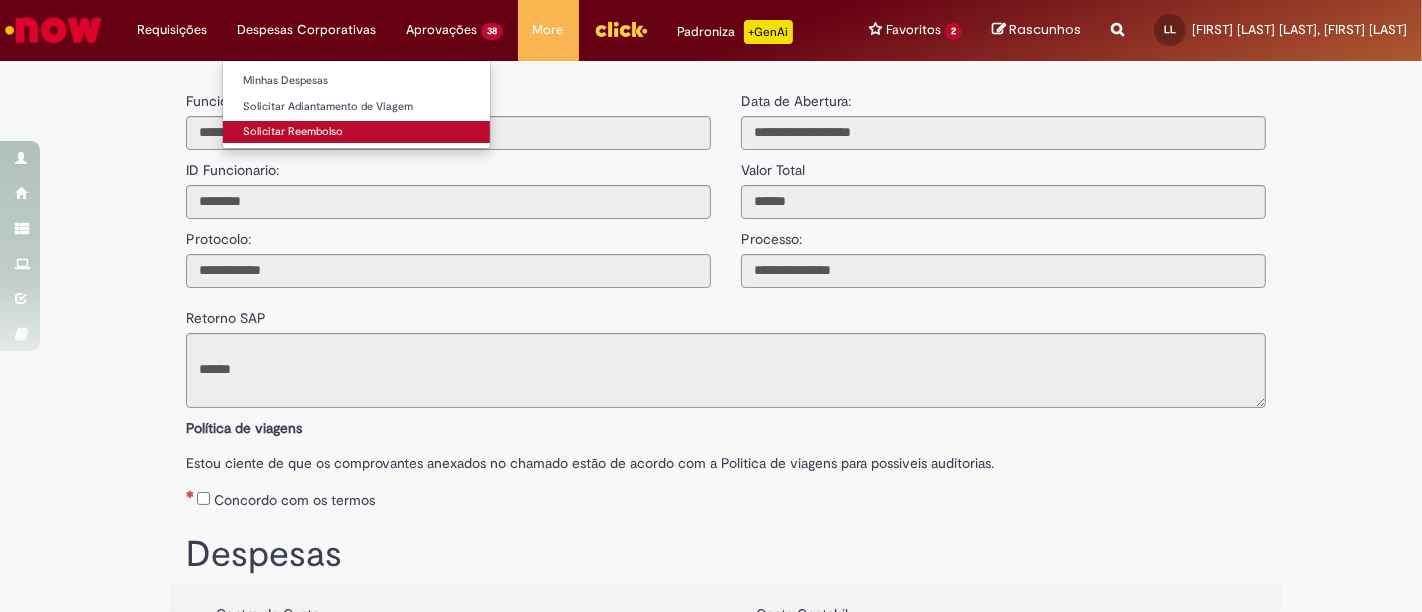 click on "Solicitar Reembolso" at bounding box center [356, 132] 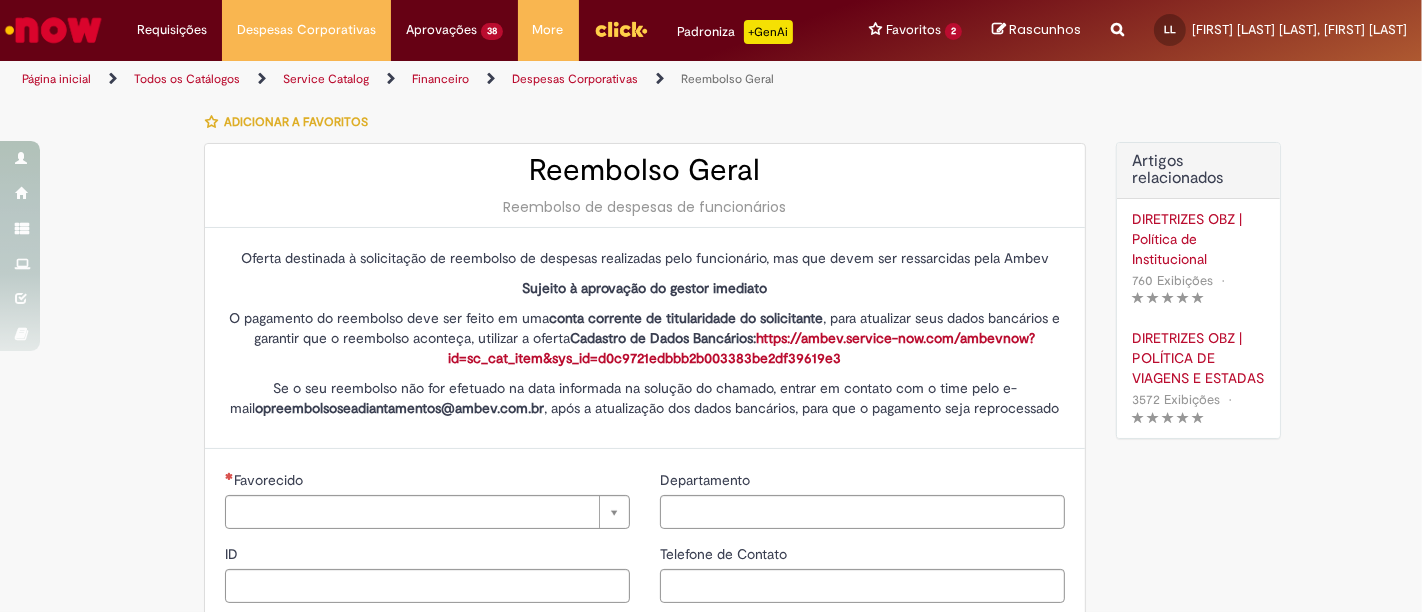 type on "********" 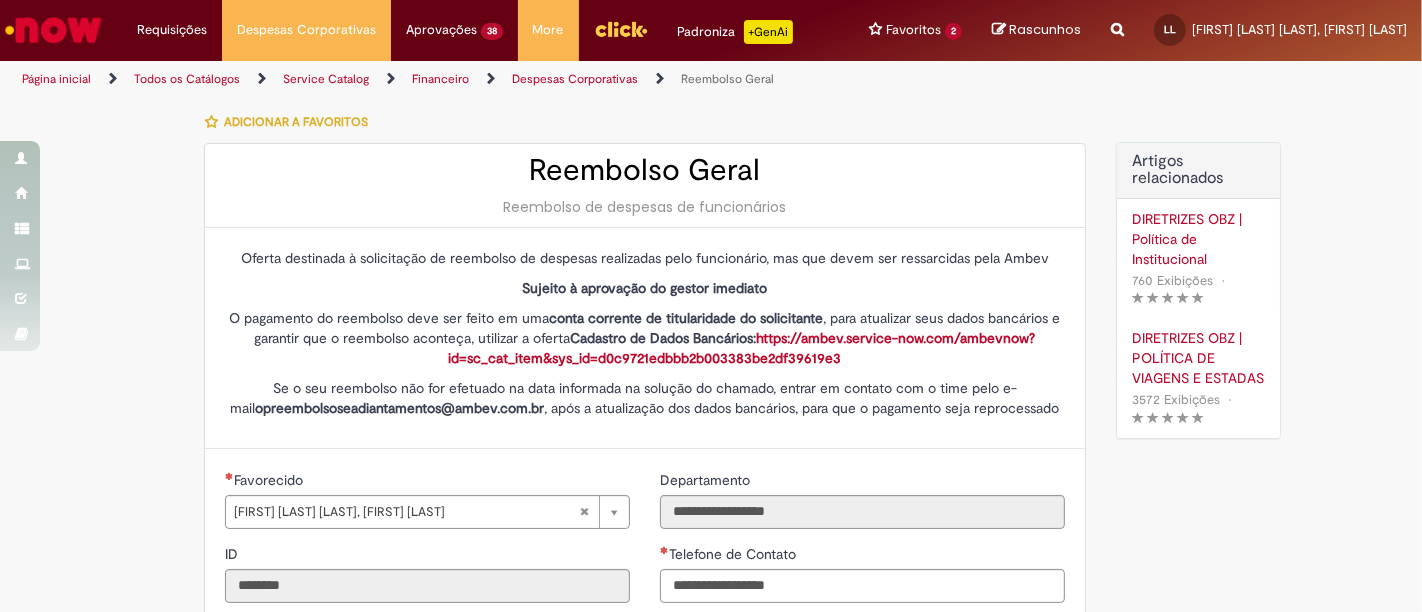 type on "**********" 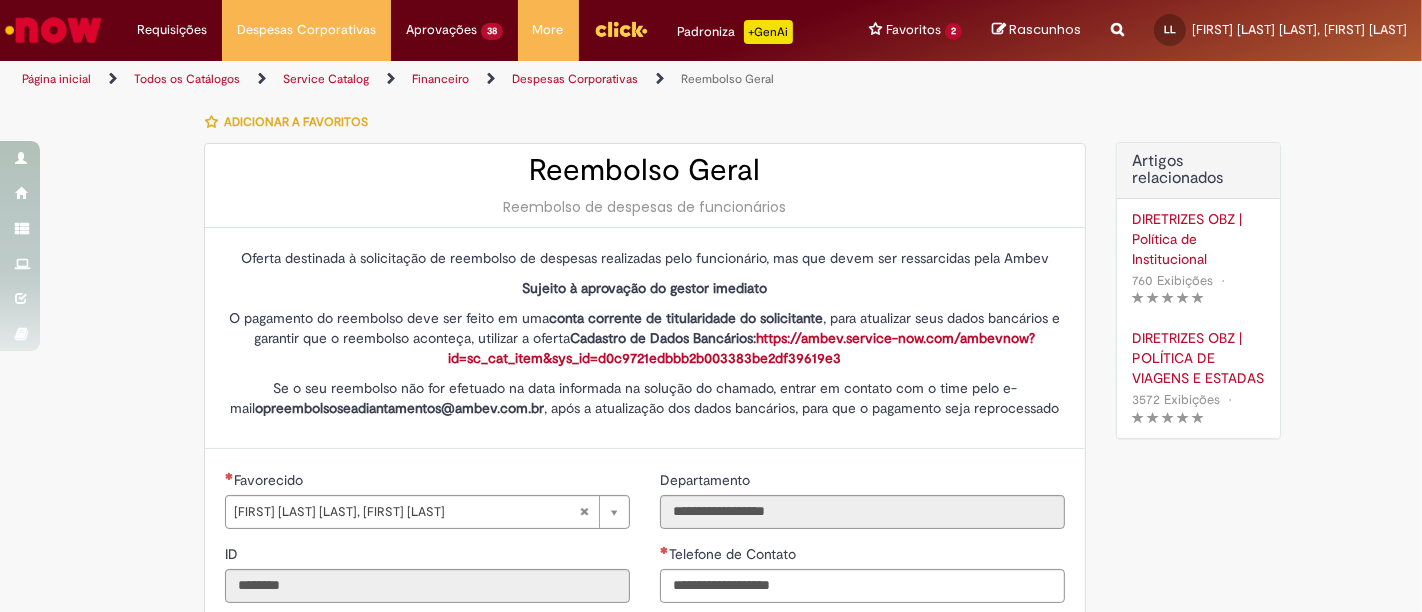 type on "**********" 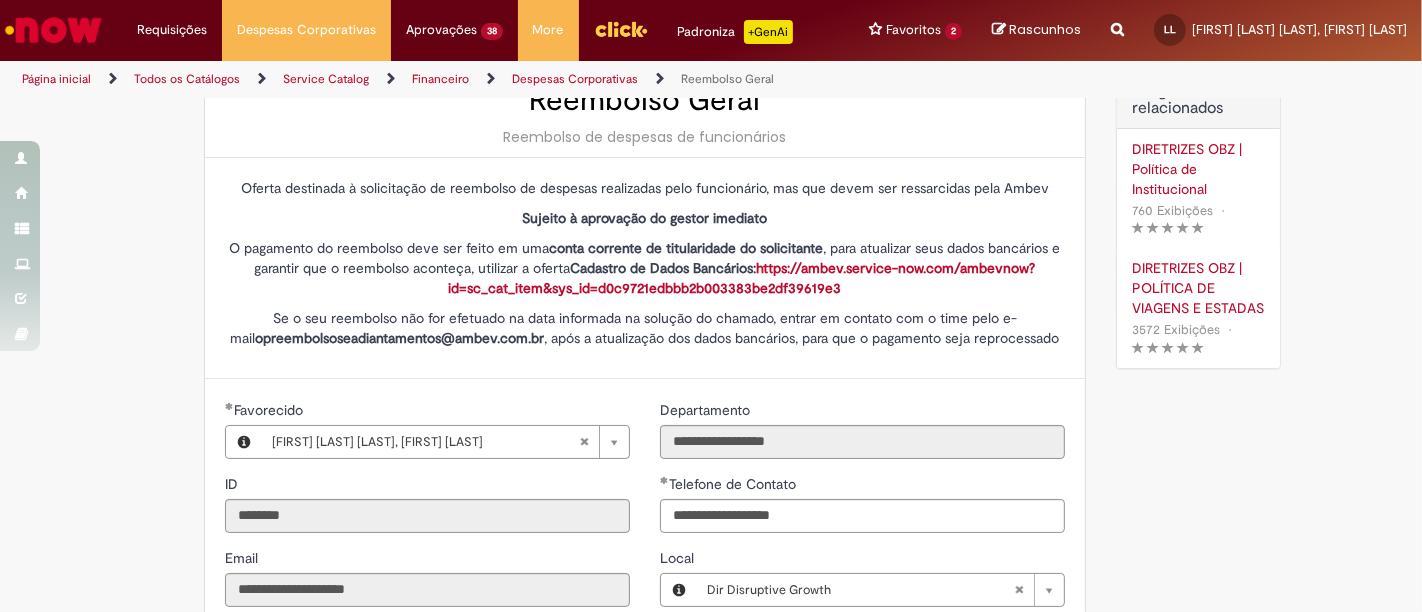 scroll, scrollTop: 71, scrollLeft: 0, axis: vertical 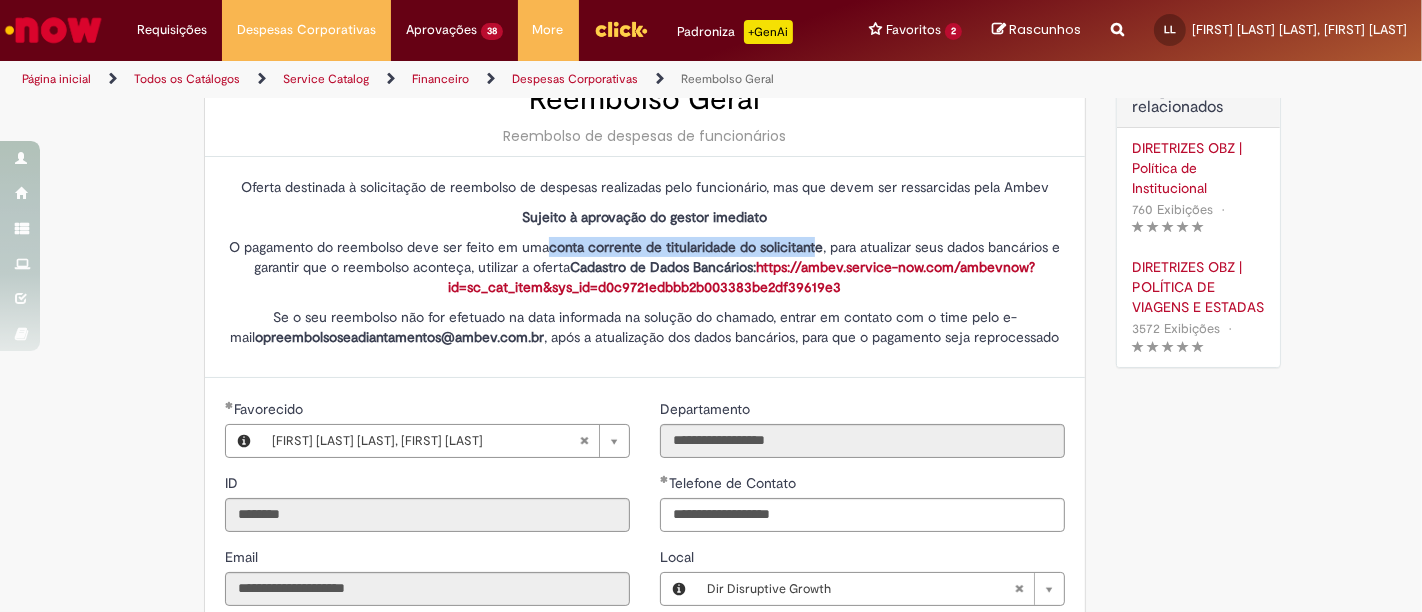 drag, startPoint x: 534, startPoint y: 244, endPoint x: 810, endPoint y: 243, distance: 276.0018 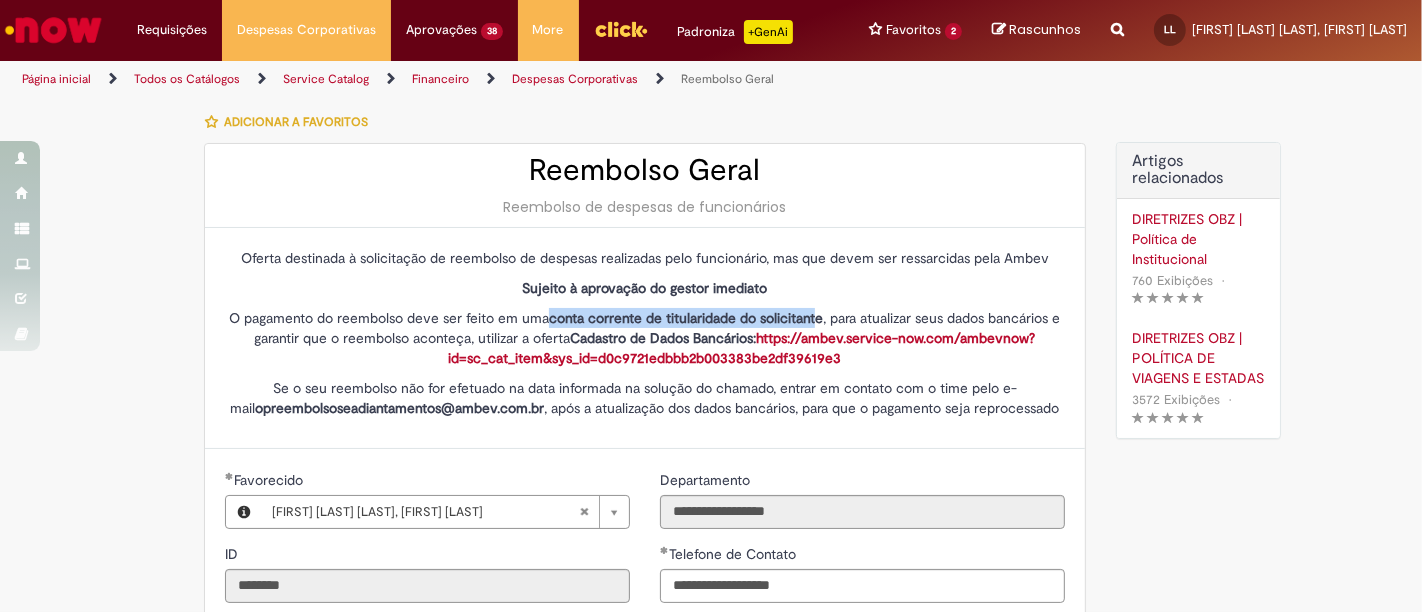 click on "https://ambev.service-now.com/ambevnow?id=sc_cat_item&sys_id=d0c9721edbbb2b003383be2df39619e3" at bounding box center (741, 348) 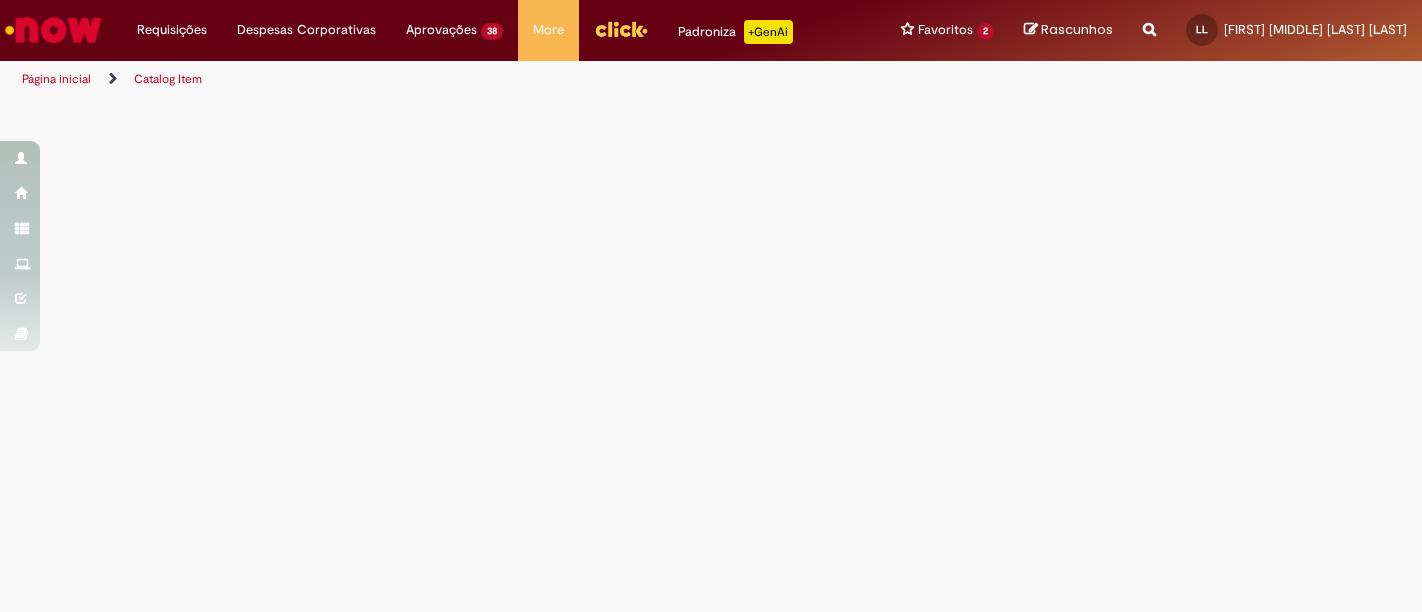 scroll, scrollTop: 0, scrollLeft: 0, axis: both 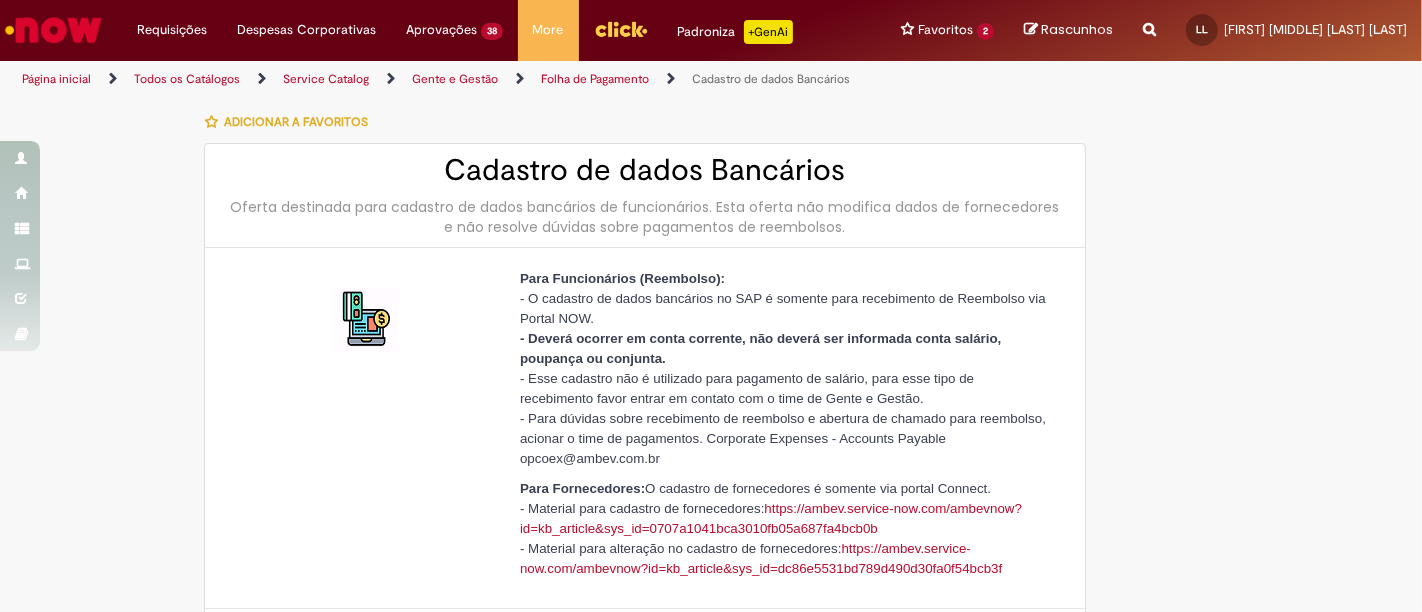 type on "********" 